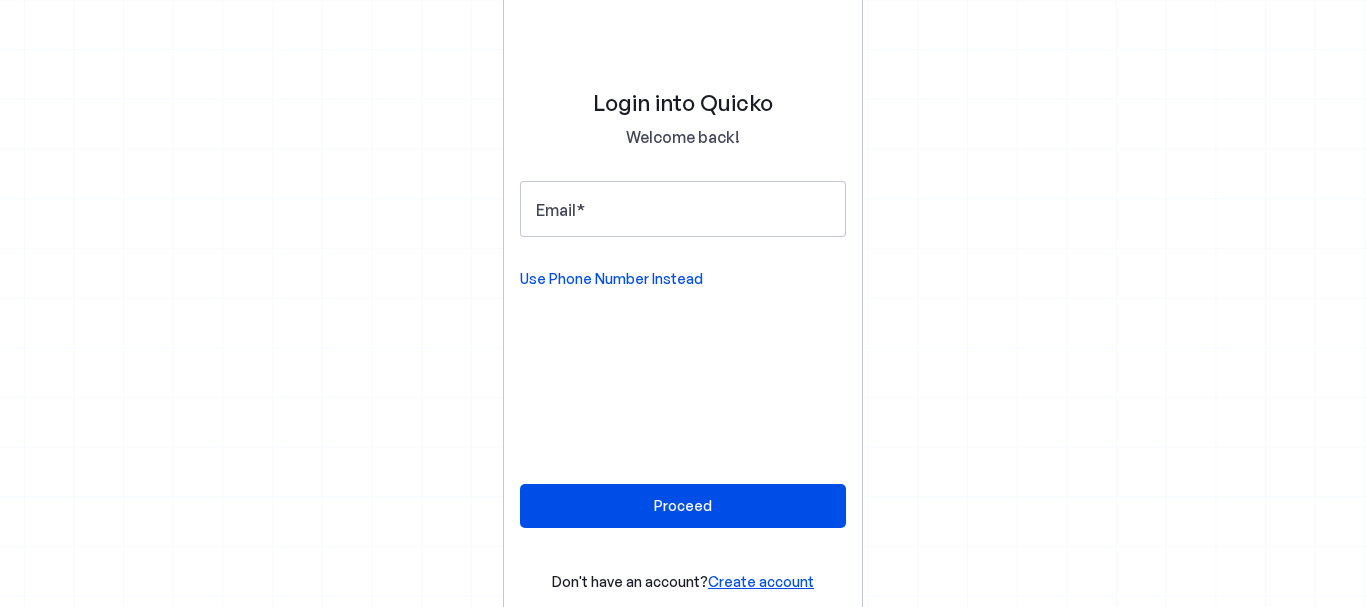 scroll, scrollTop: 0, scrollLeft: 0, axis: both 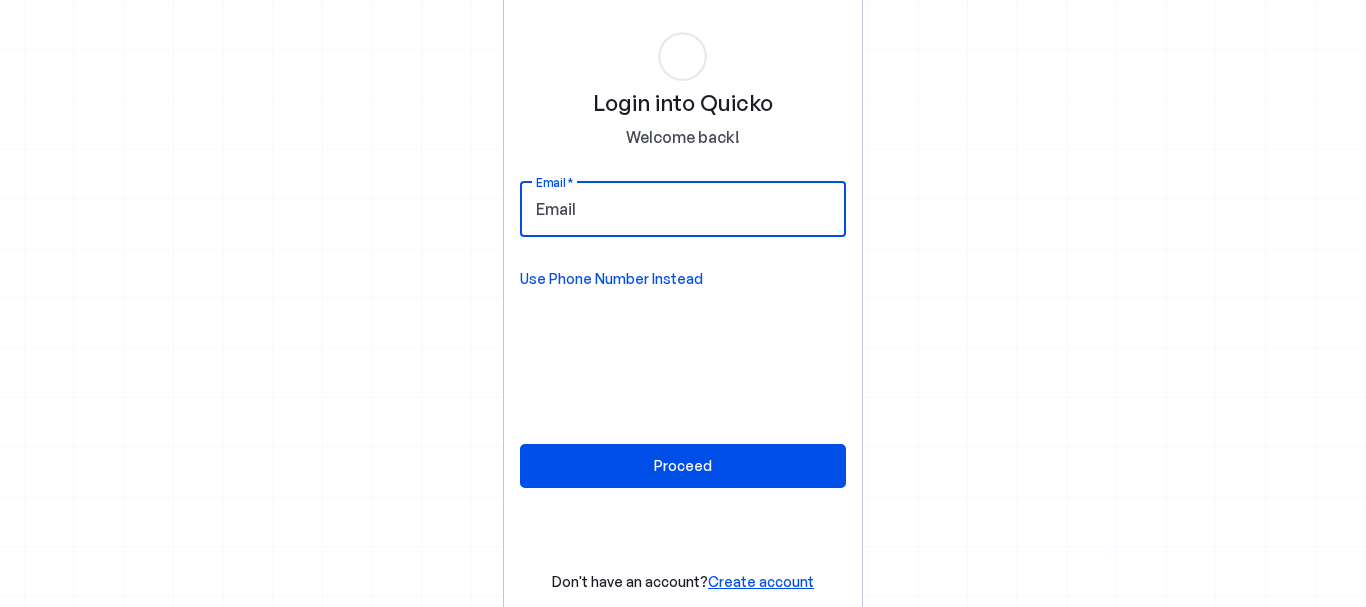 click on "Email" at bounding box center [683, 209] 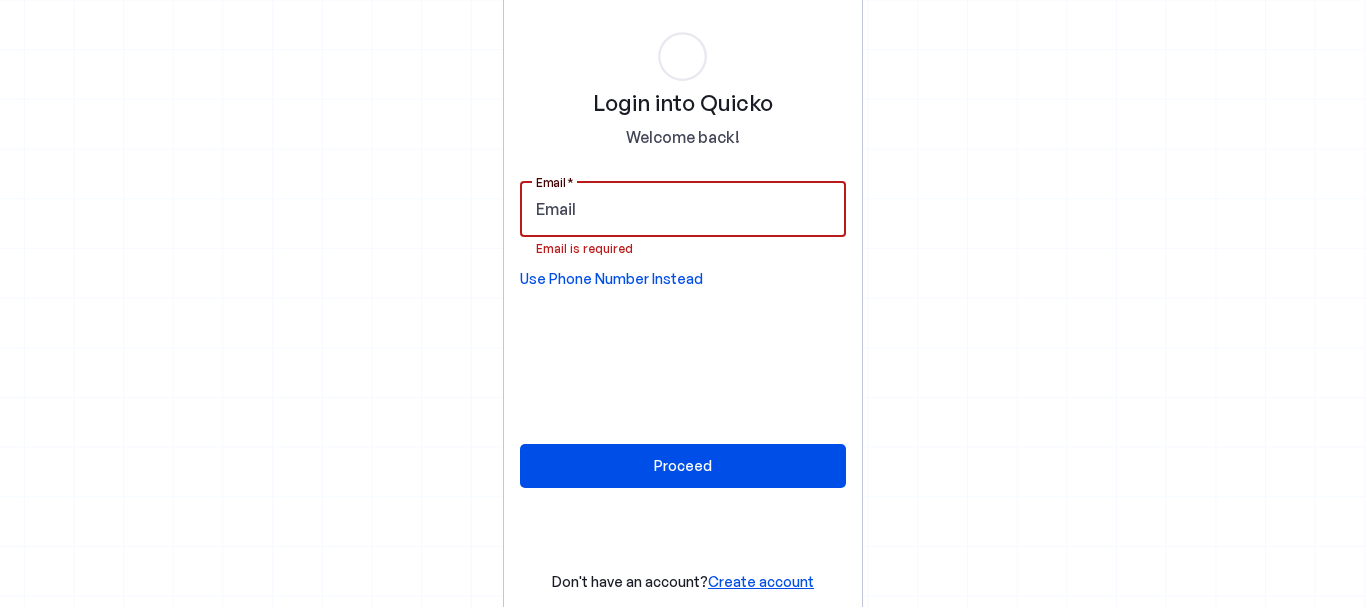 click on "Email" at bounding box center [683, 209] 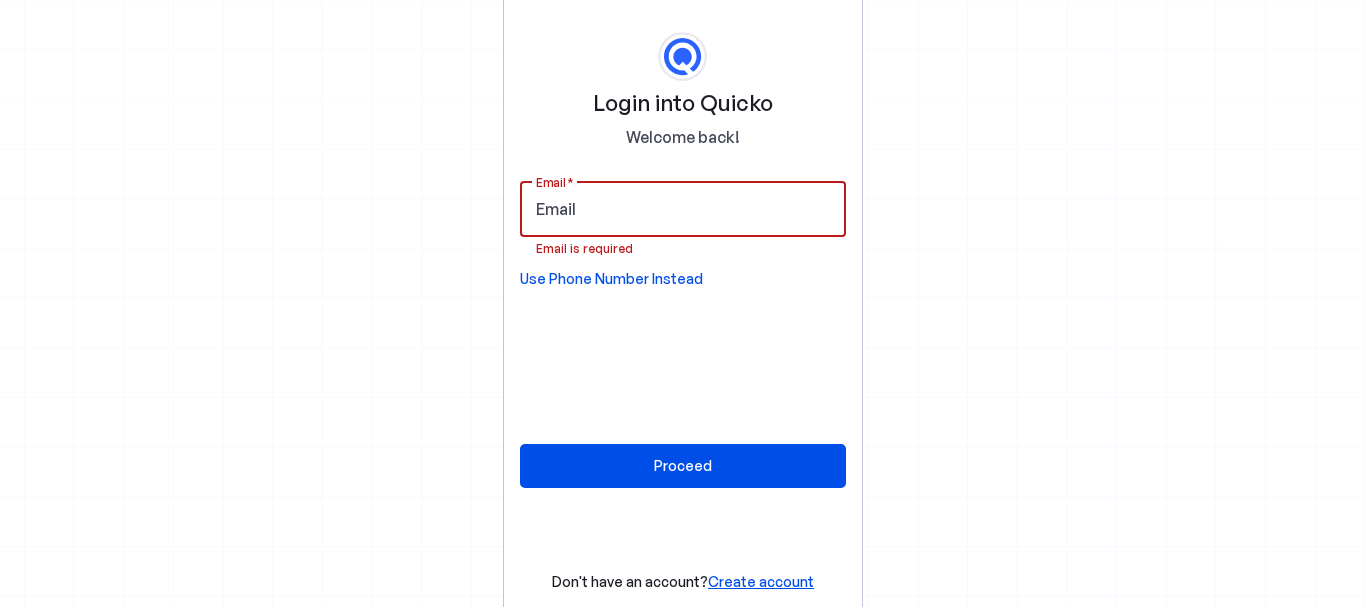 type on "[EMAIL]" 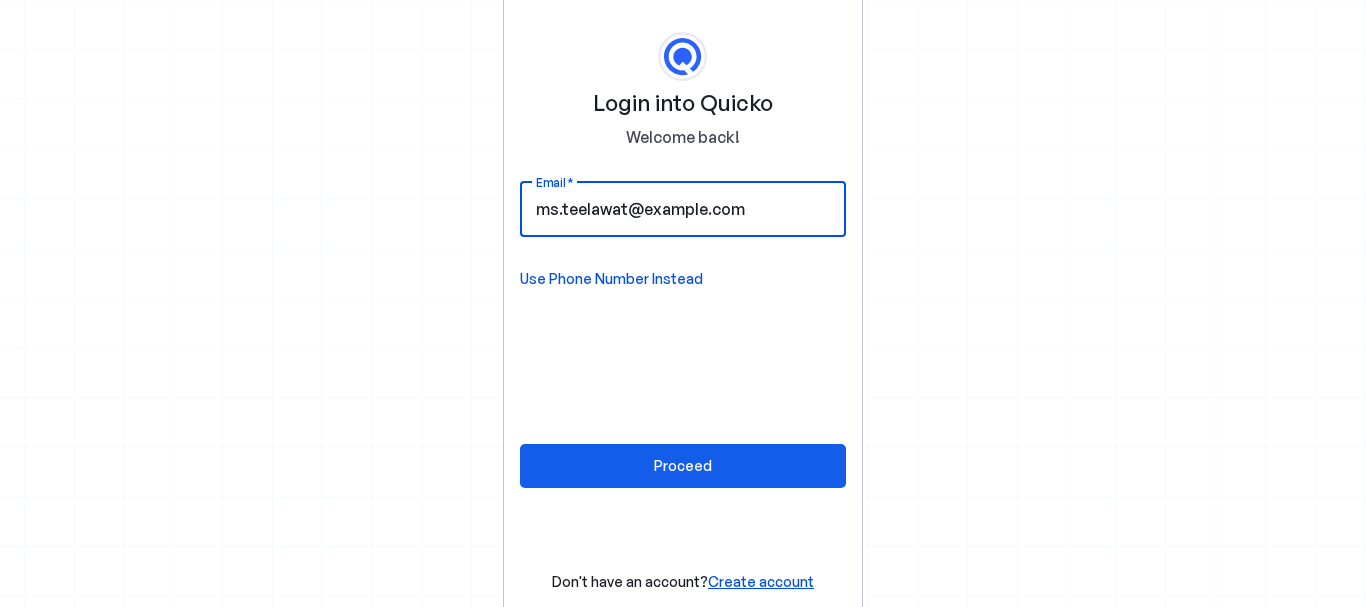 click at bounding box center [683, 466] 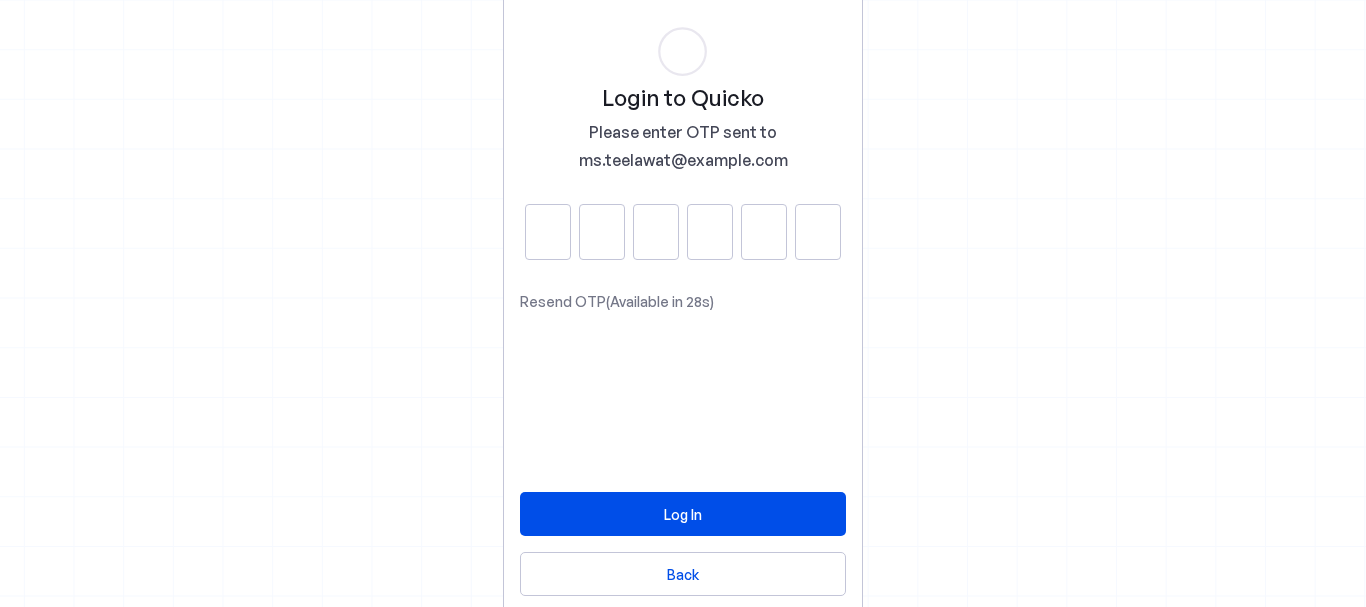 click at bounding box center [548, 232] 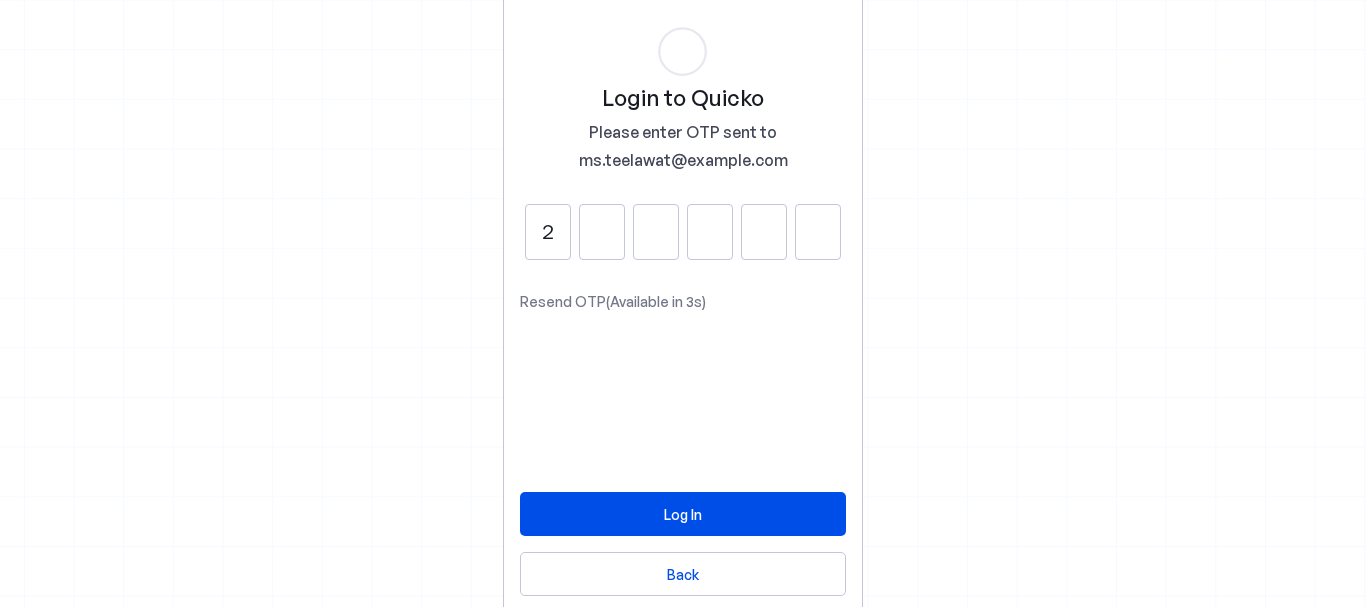 type on "2" 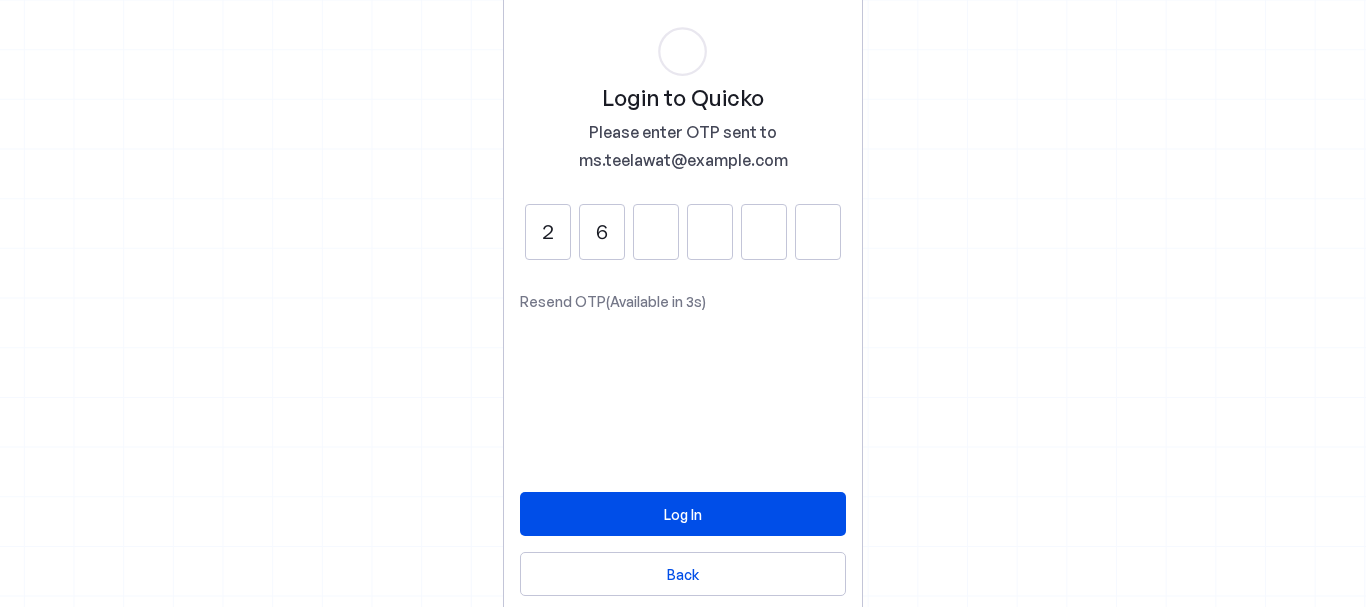 type on "6" 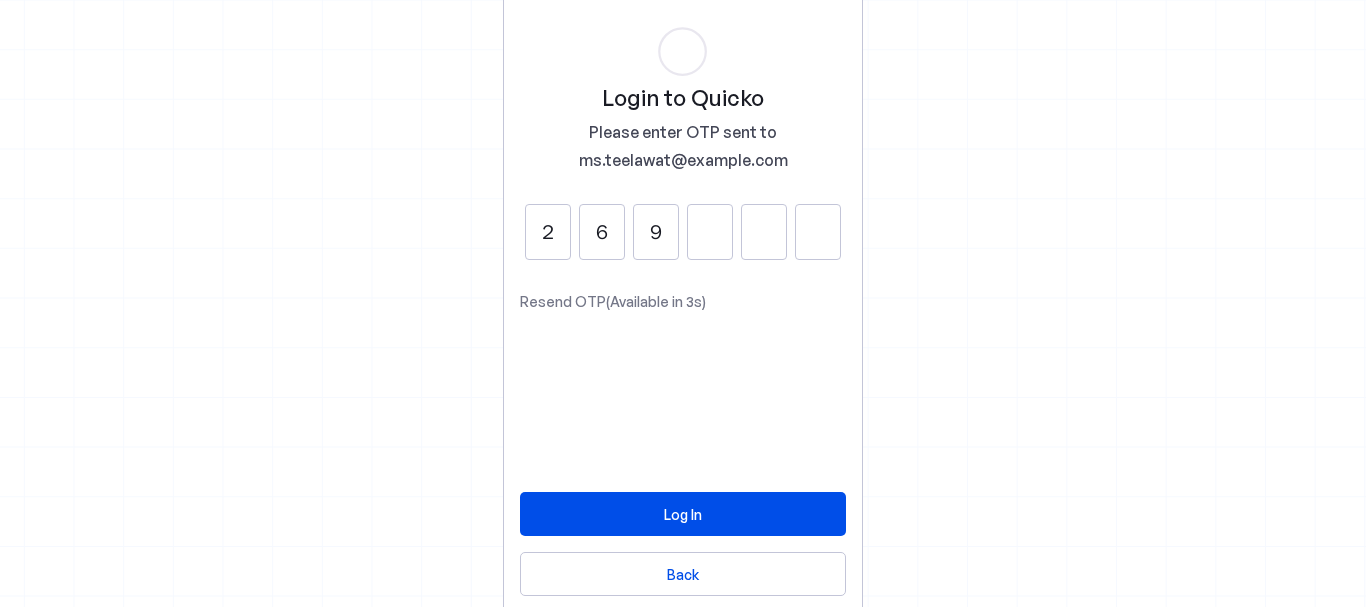 type on "9" 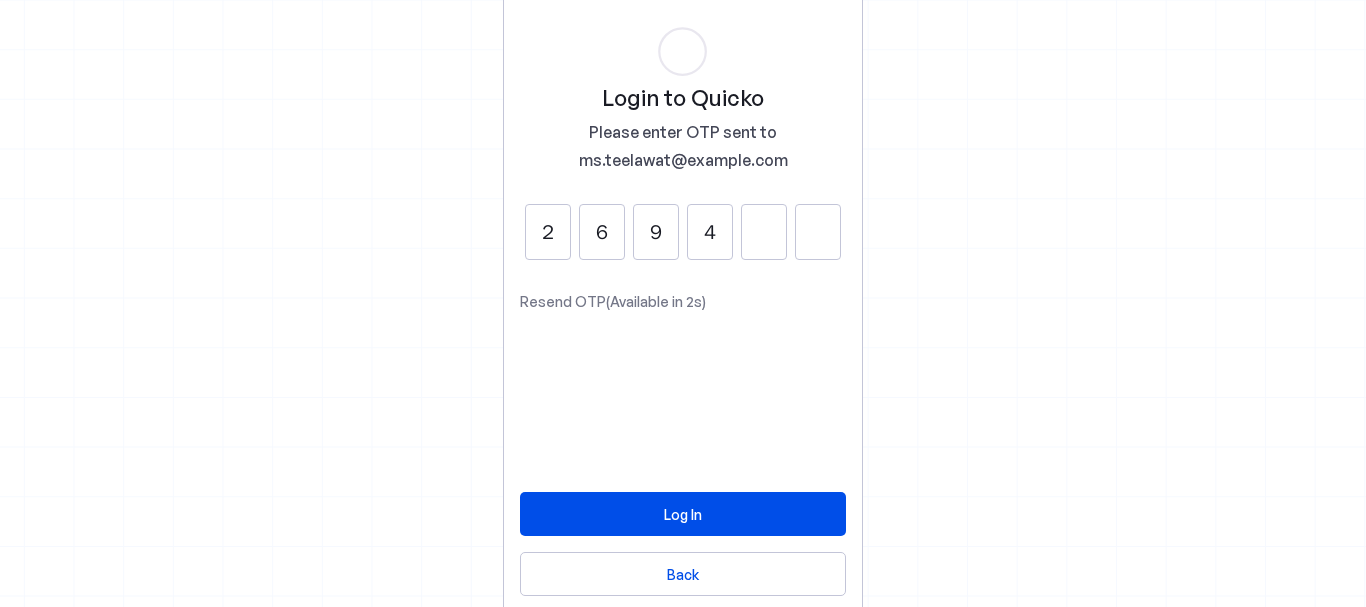 type on "4" 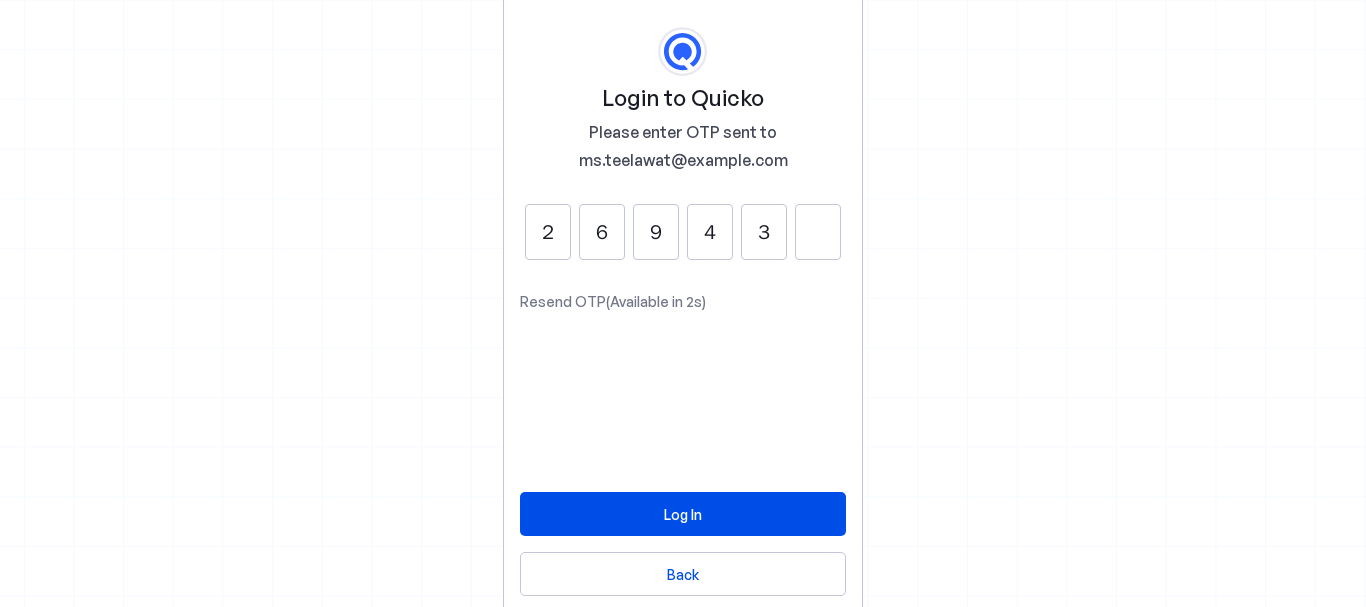 type on "3" 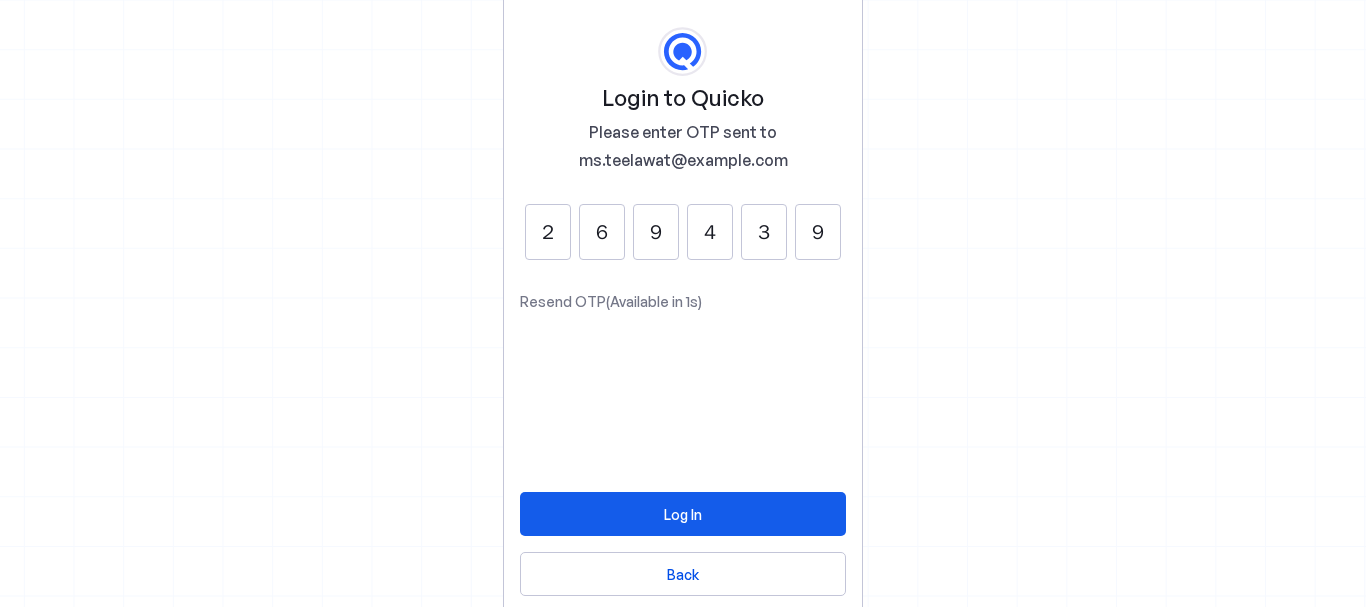 type on "9" 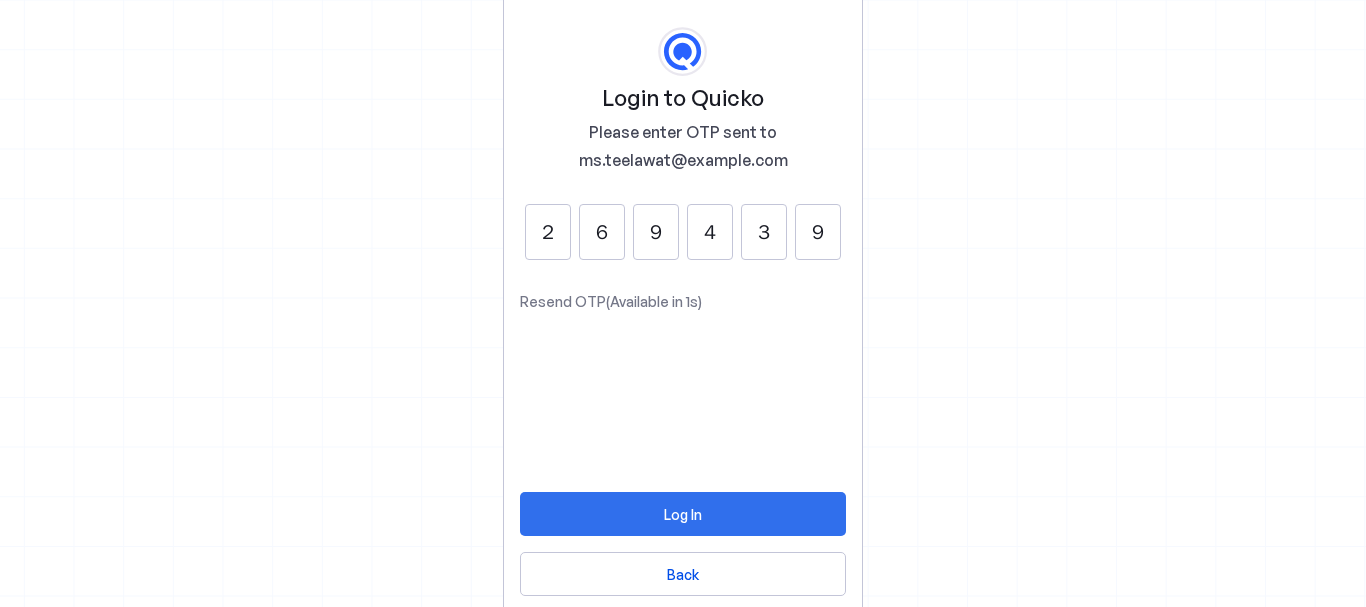 click at bounding box center (683, 514) 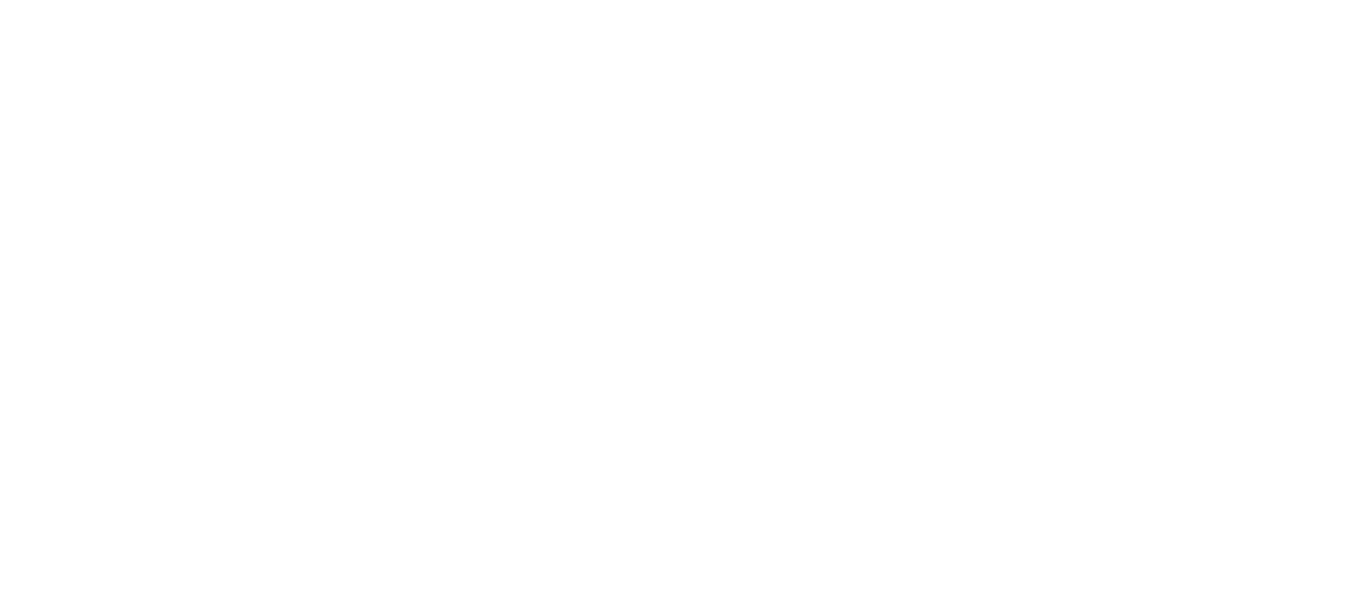 scroll, scrollTop: 0, scrollLeft: 0, axis: both 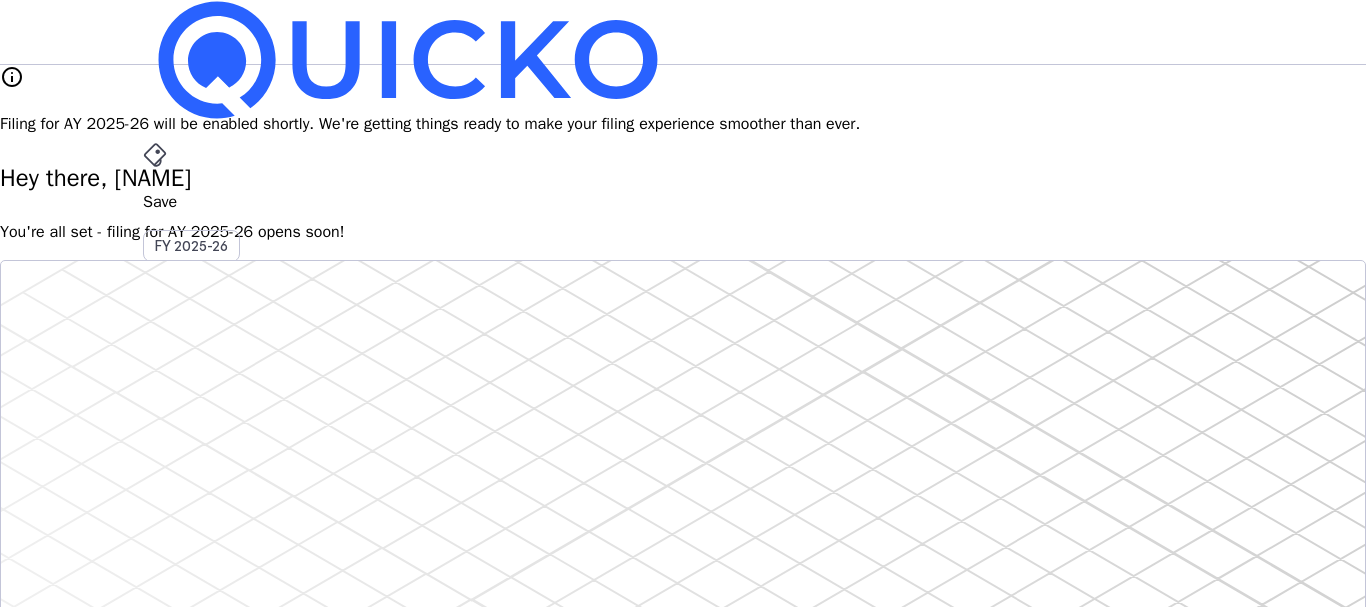 click on "Hey there, [NAME]" at bounding box center [683, 178] 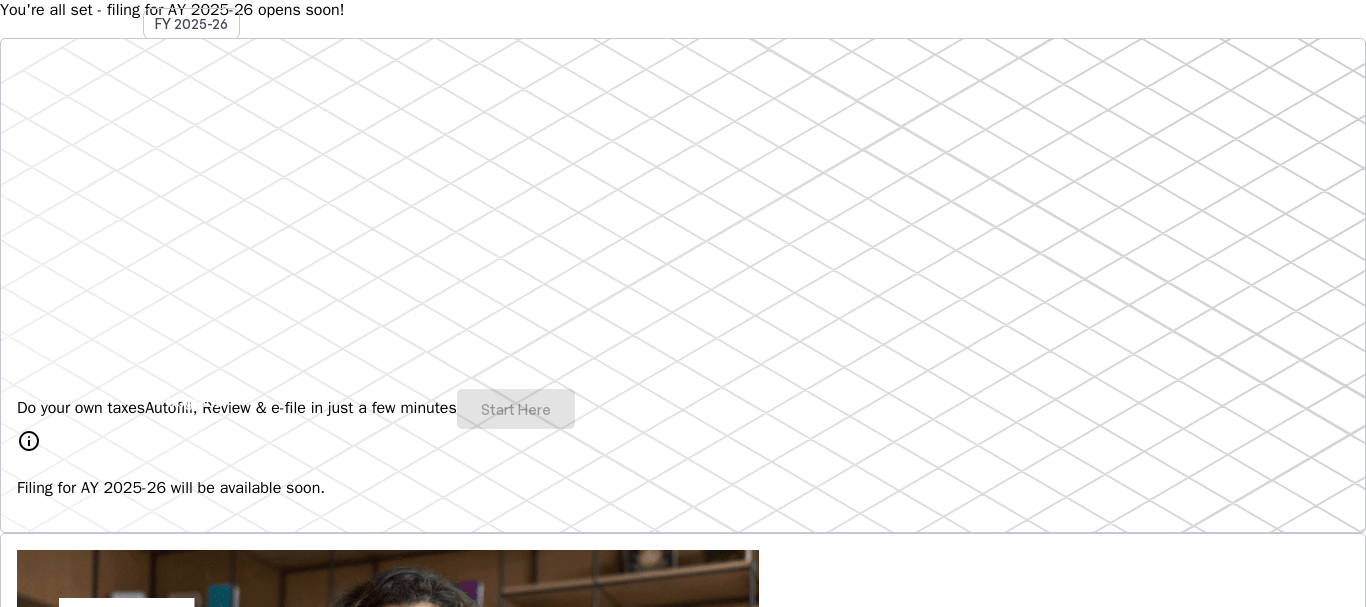 scroll, scrollTop: 0, scrollLeft: 0, axis: both 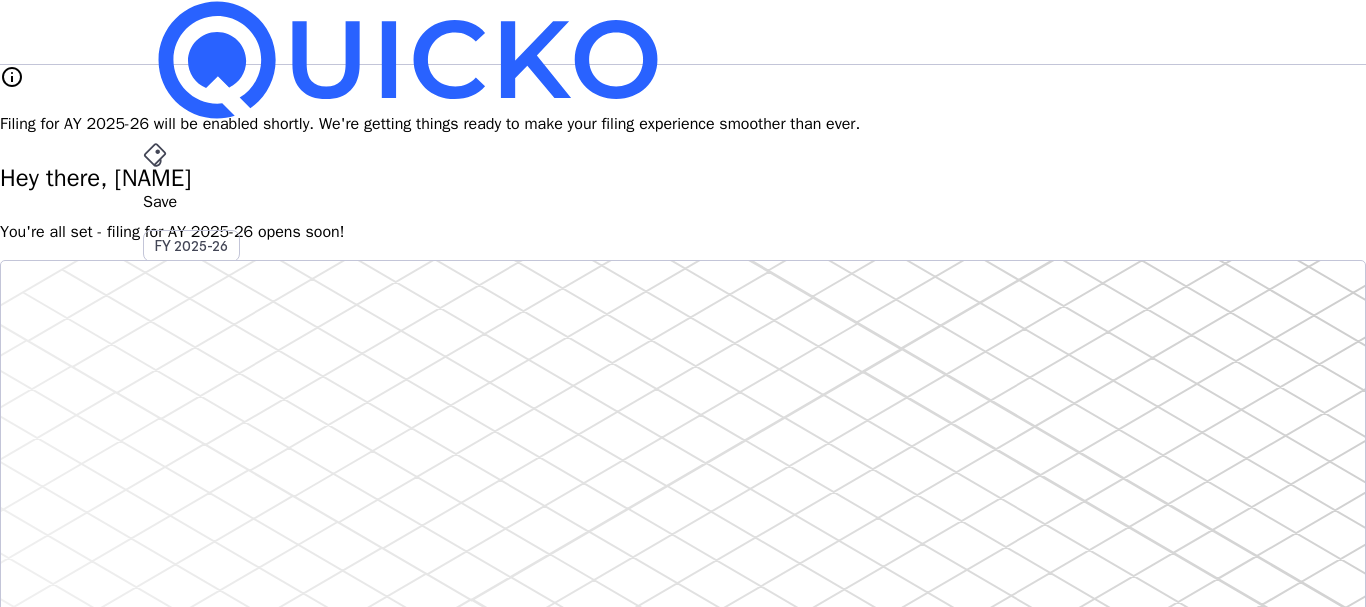 click on "File AY 2025-26" at bounding box center (683, 202) 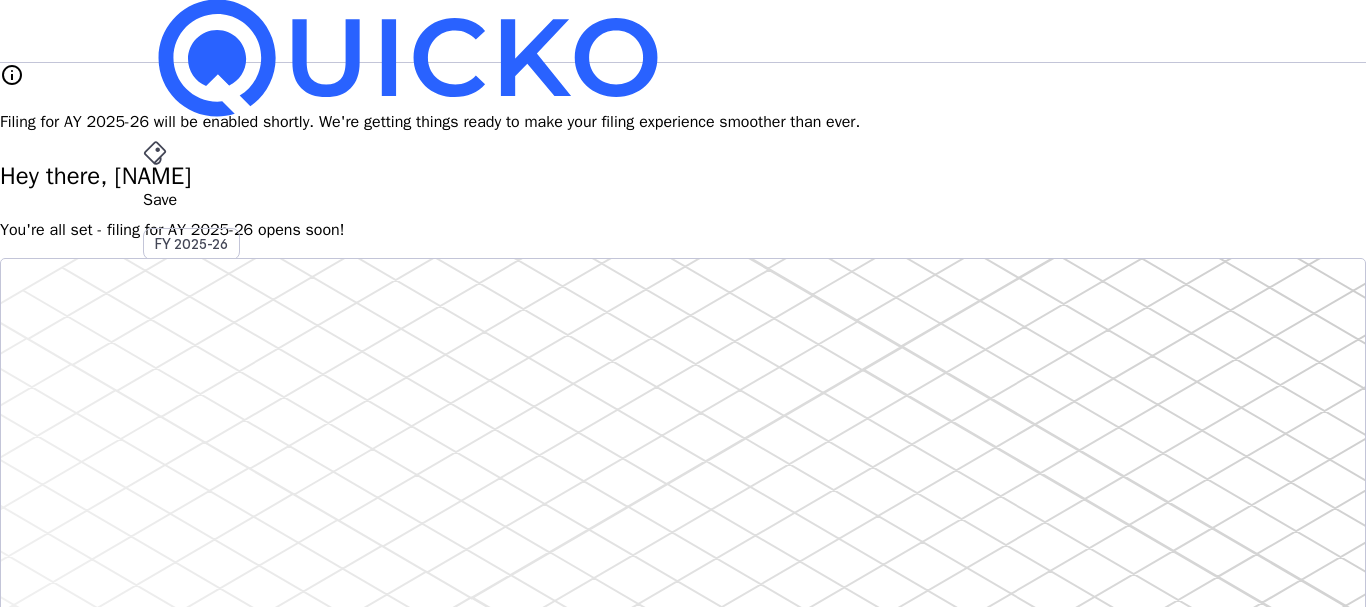 scroll, scrollTop: 0, scrollLeft: 0, axis: both 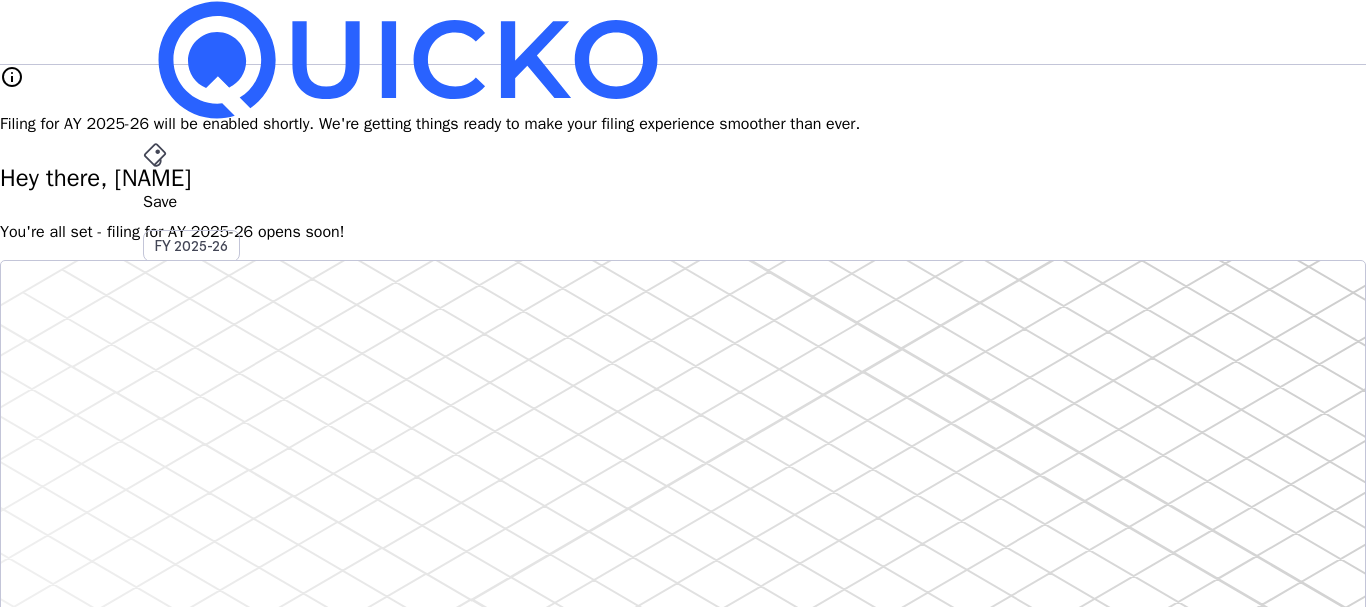 click on "AJ" at bounding box center (159, 587) 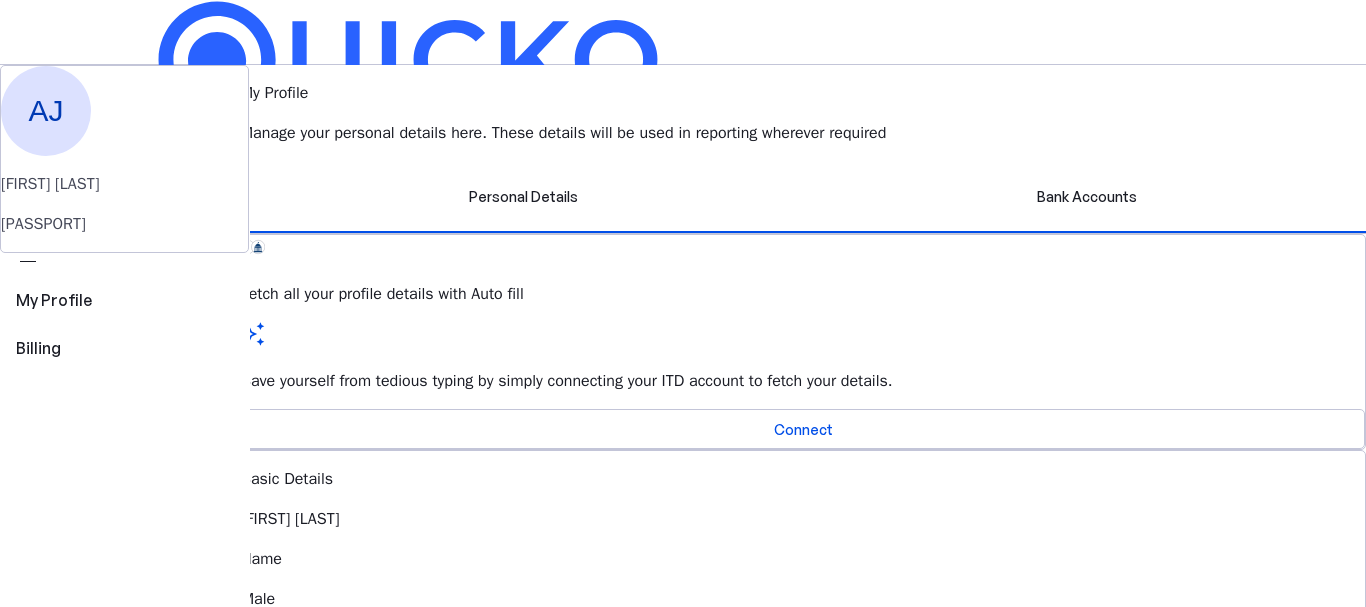click on "Manage your personal details here. These details will be used in reporting wherever required" at bounding box center (803, 133) 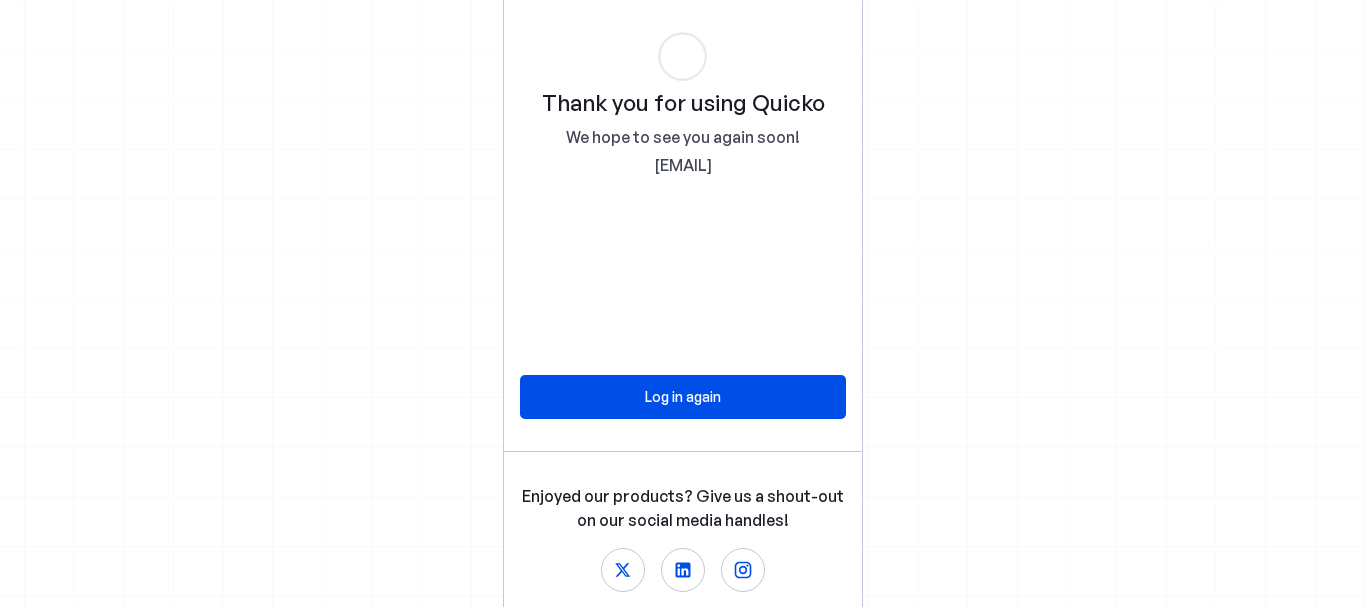 scroll, scrollTop: 0, scrollLeft: 0, axis: both 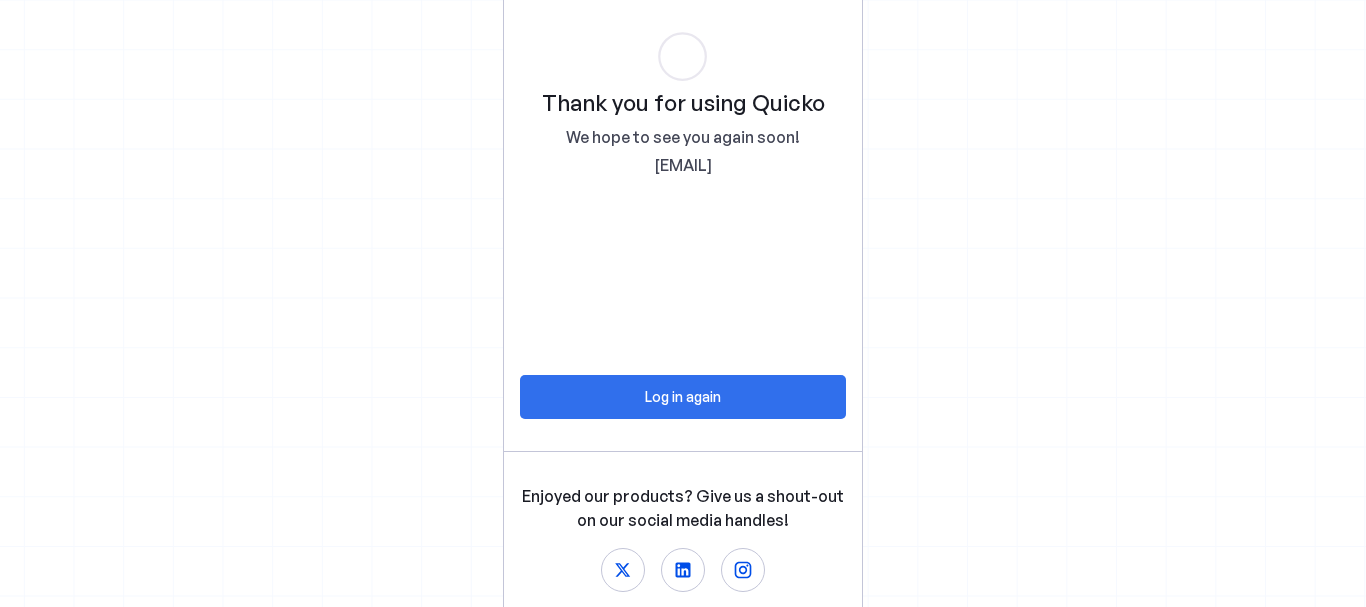 click at bounding box center [683, 397] 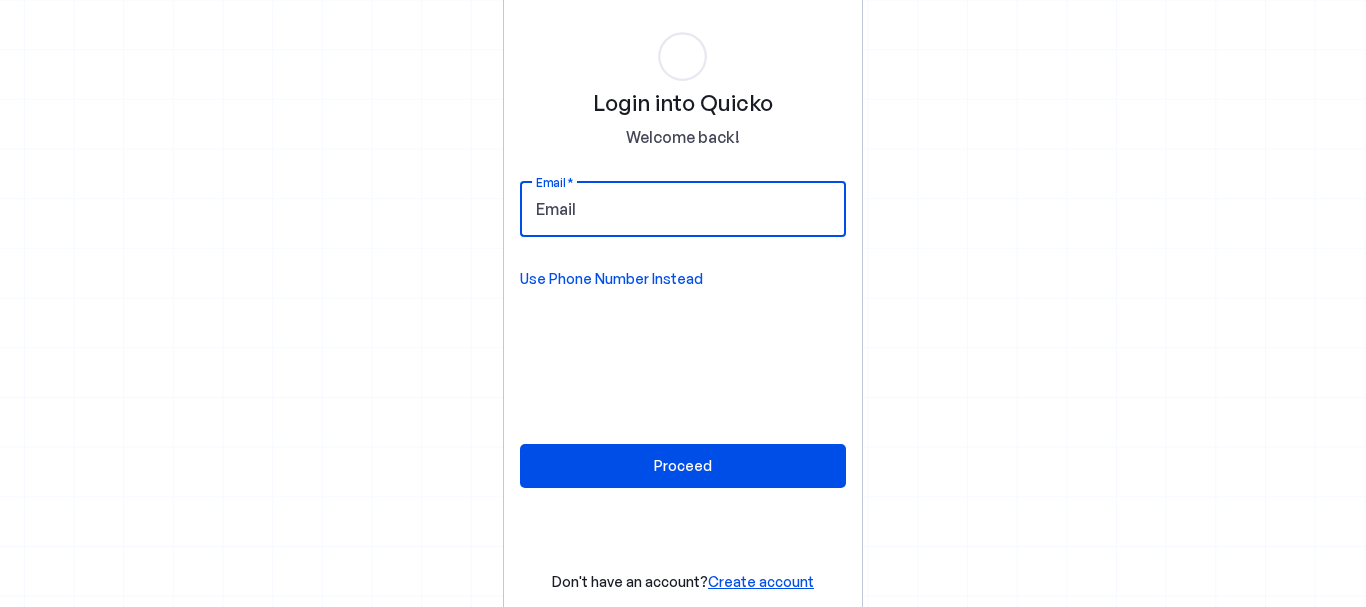 click on "Email" at bounding box center [683, 209] 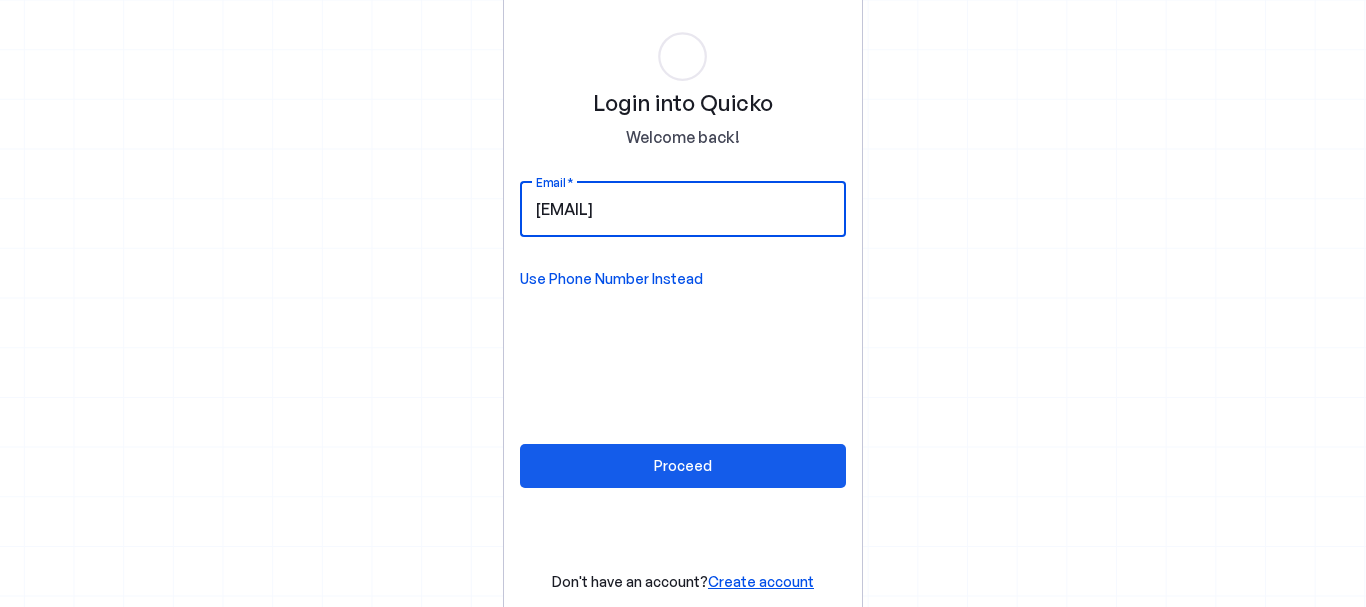 type on "mohitsharma2874@gmail.com" 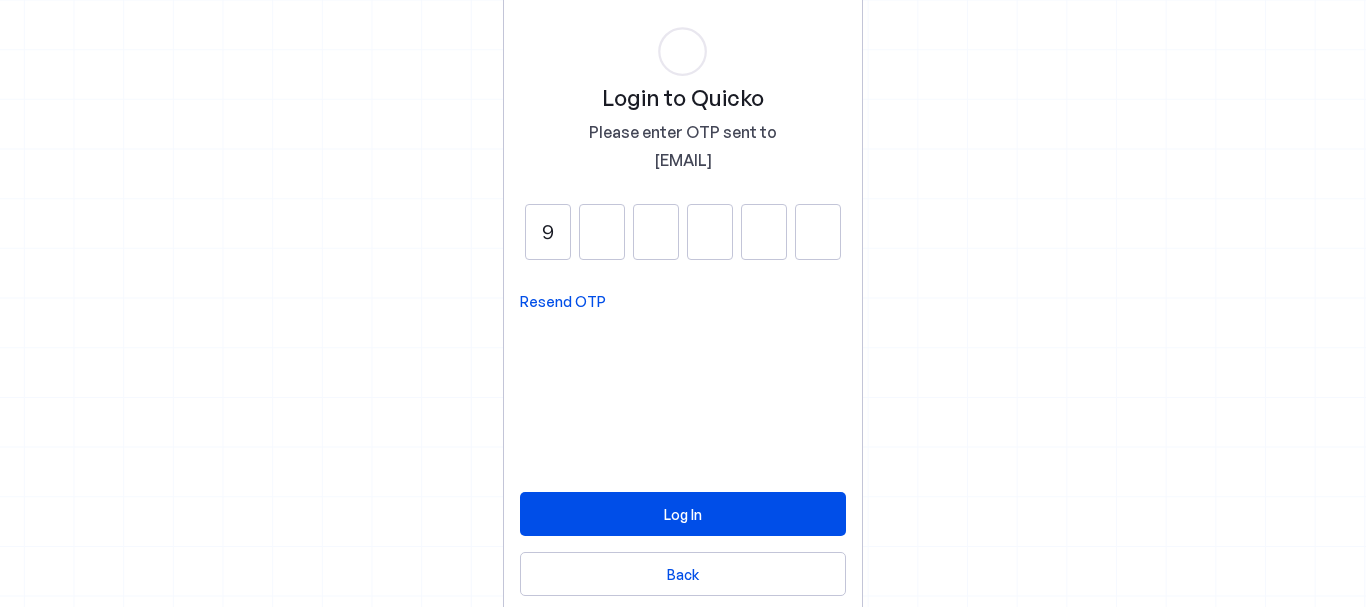 type on "9" 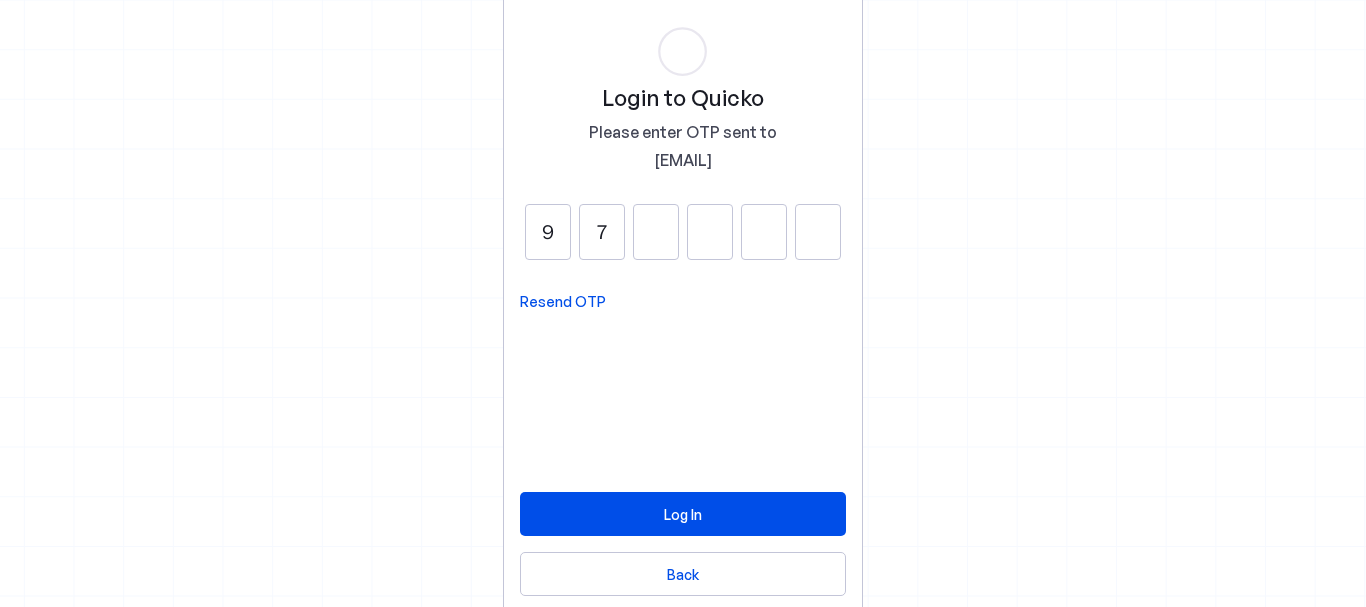 type on "7" 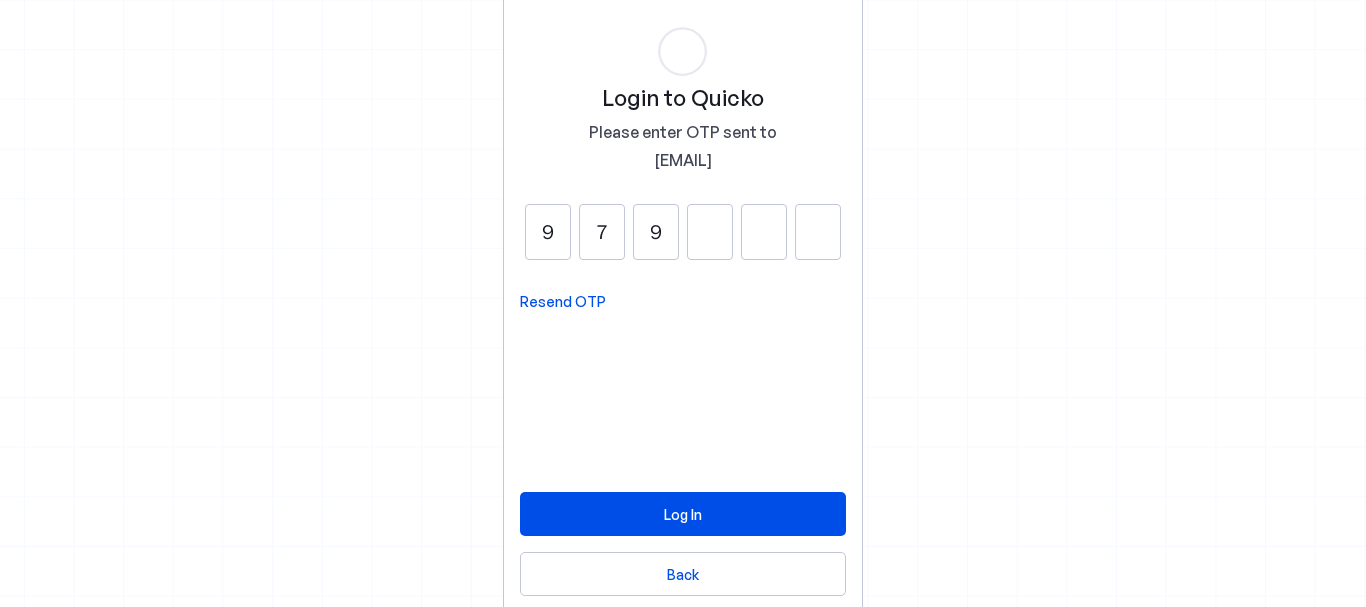 type on "9" 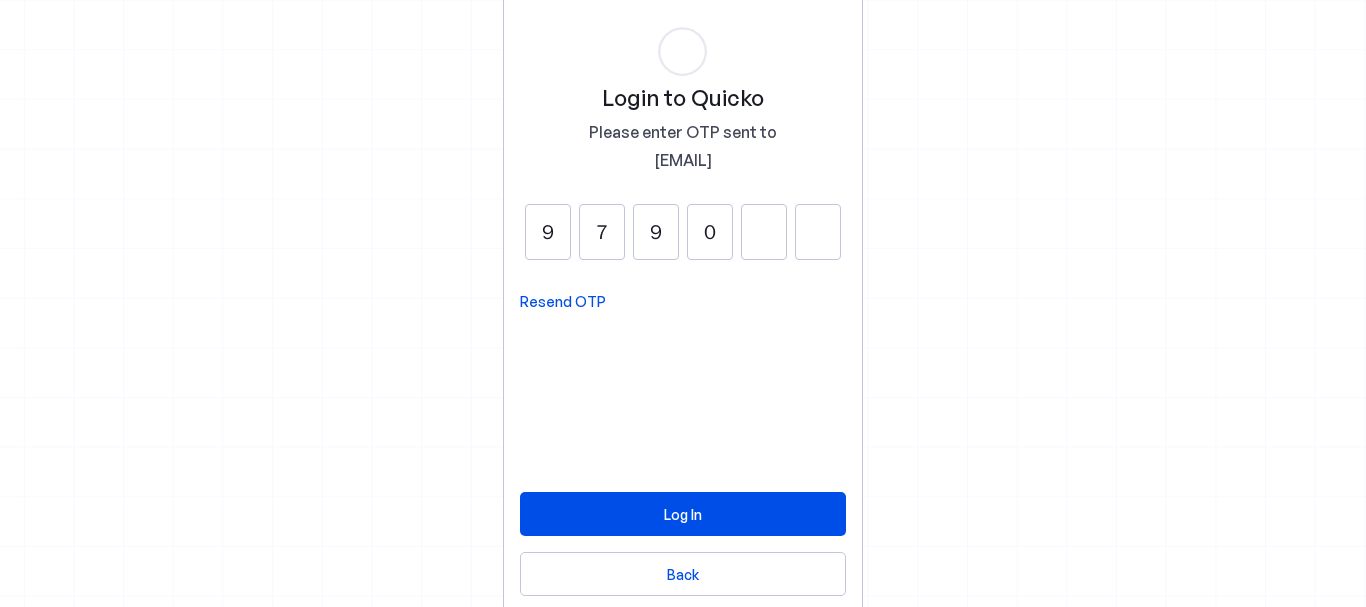 type on "0" 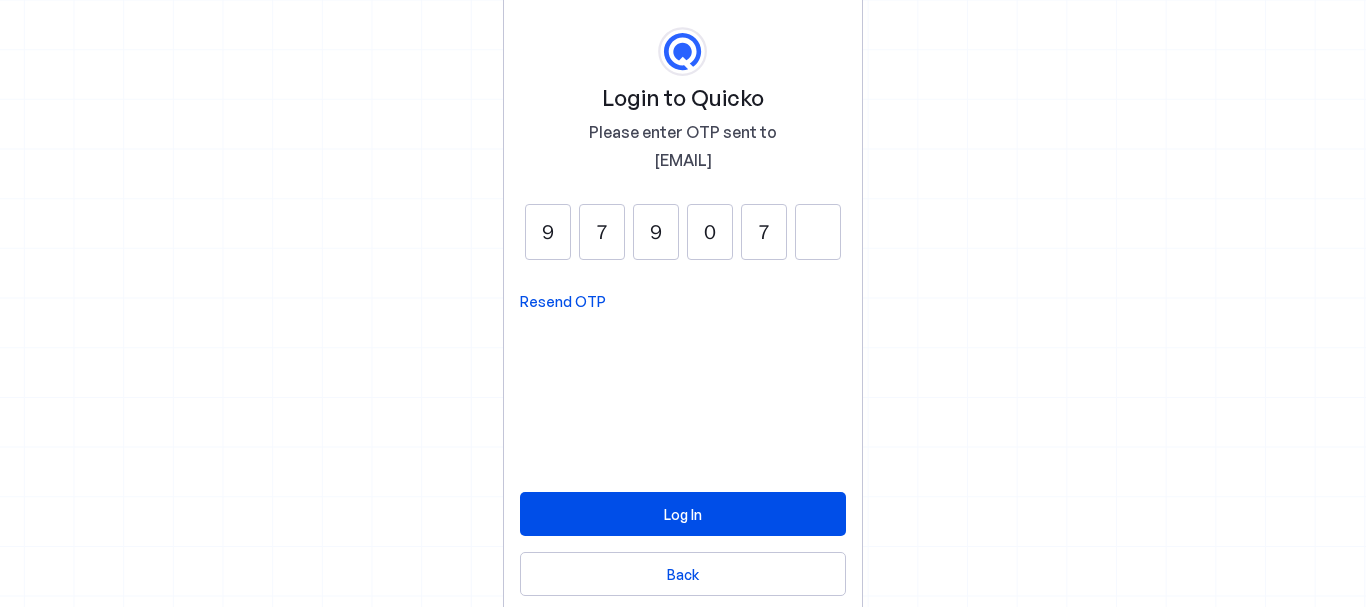 type on "7" 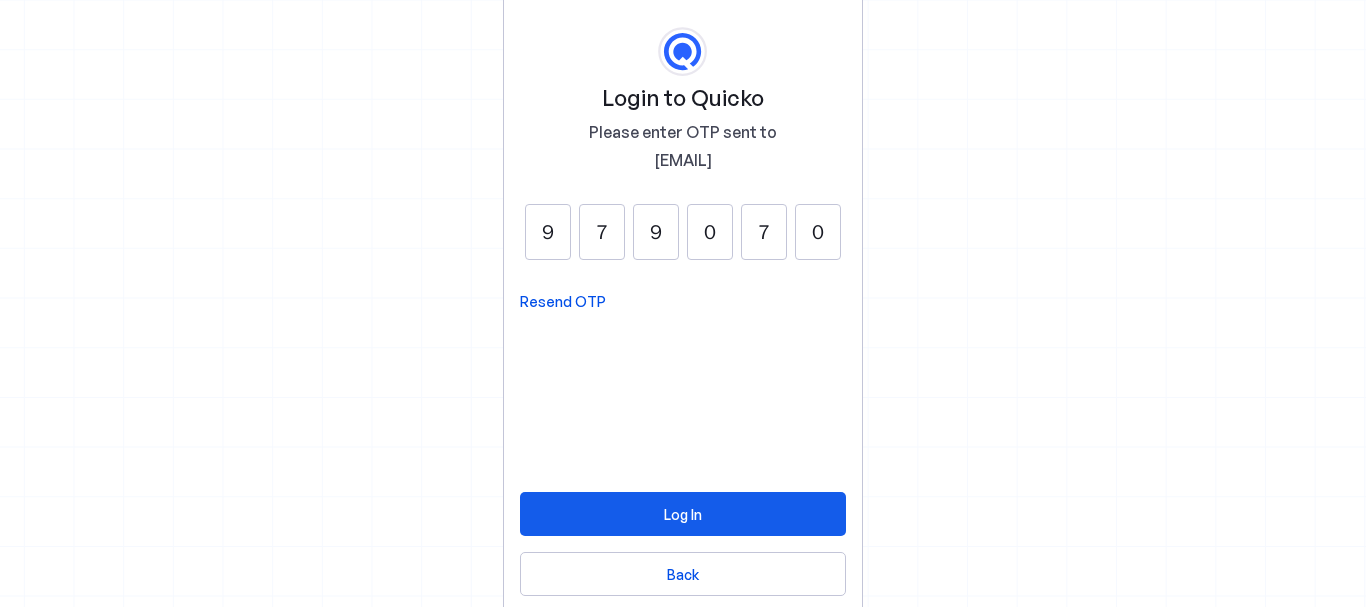 type on "0" 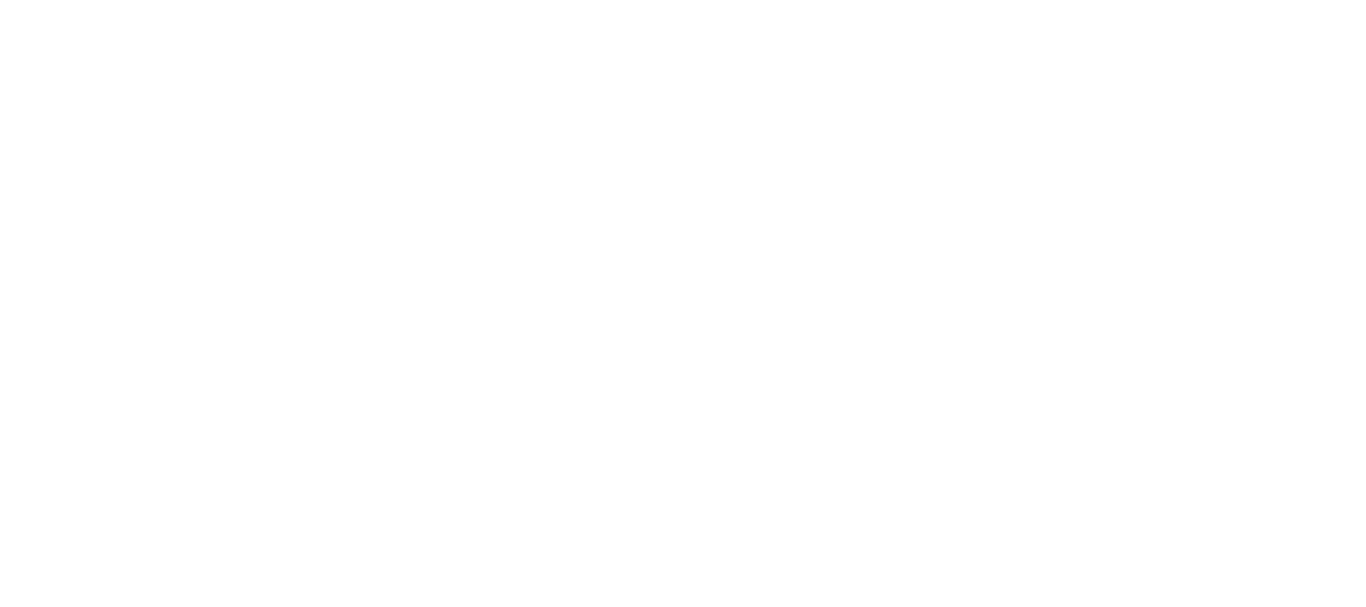 scroll, scrollTop: 0, scrollLeft: 0, axis: both 